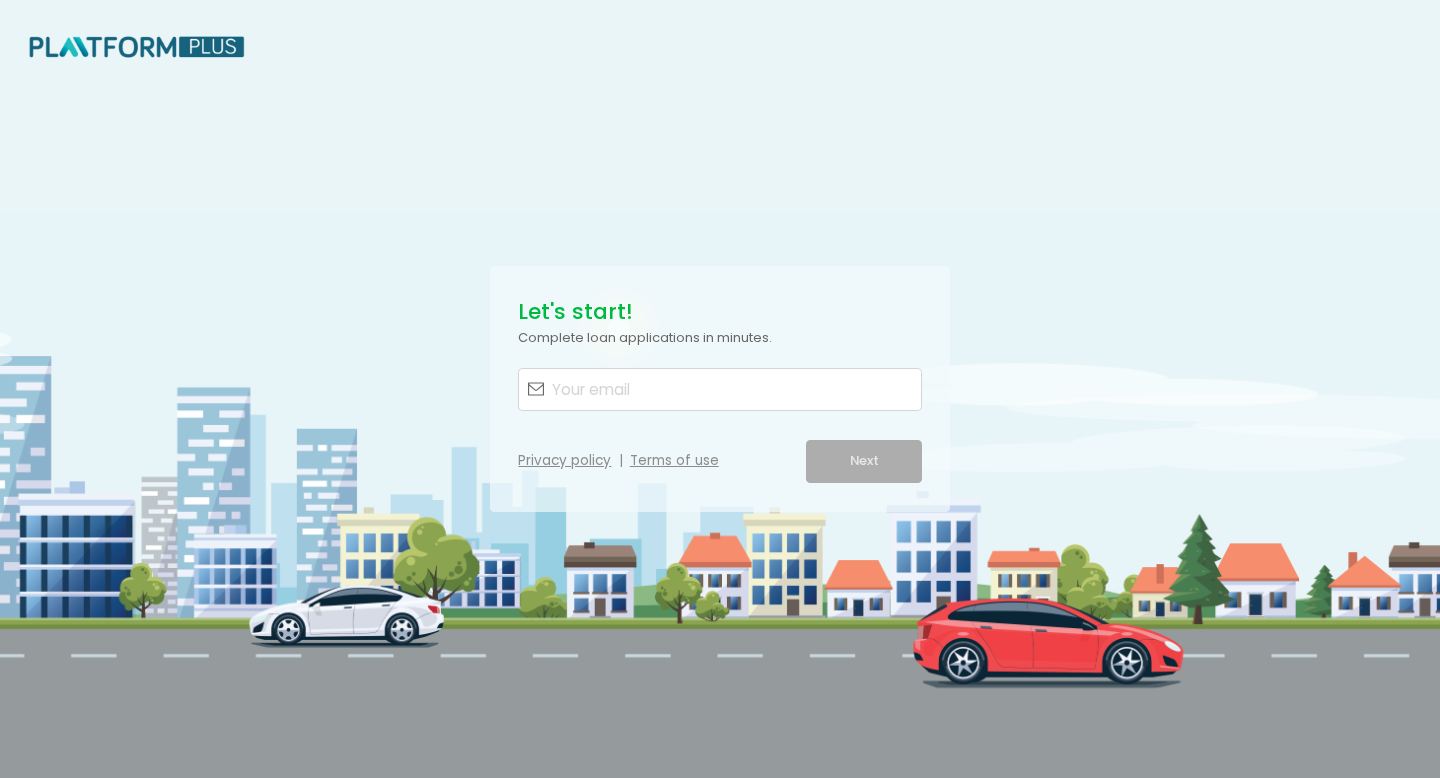 scroll, scrollTop: 0, scrollLeft: 0, axis: both 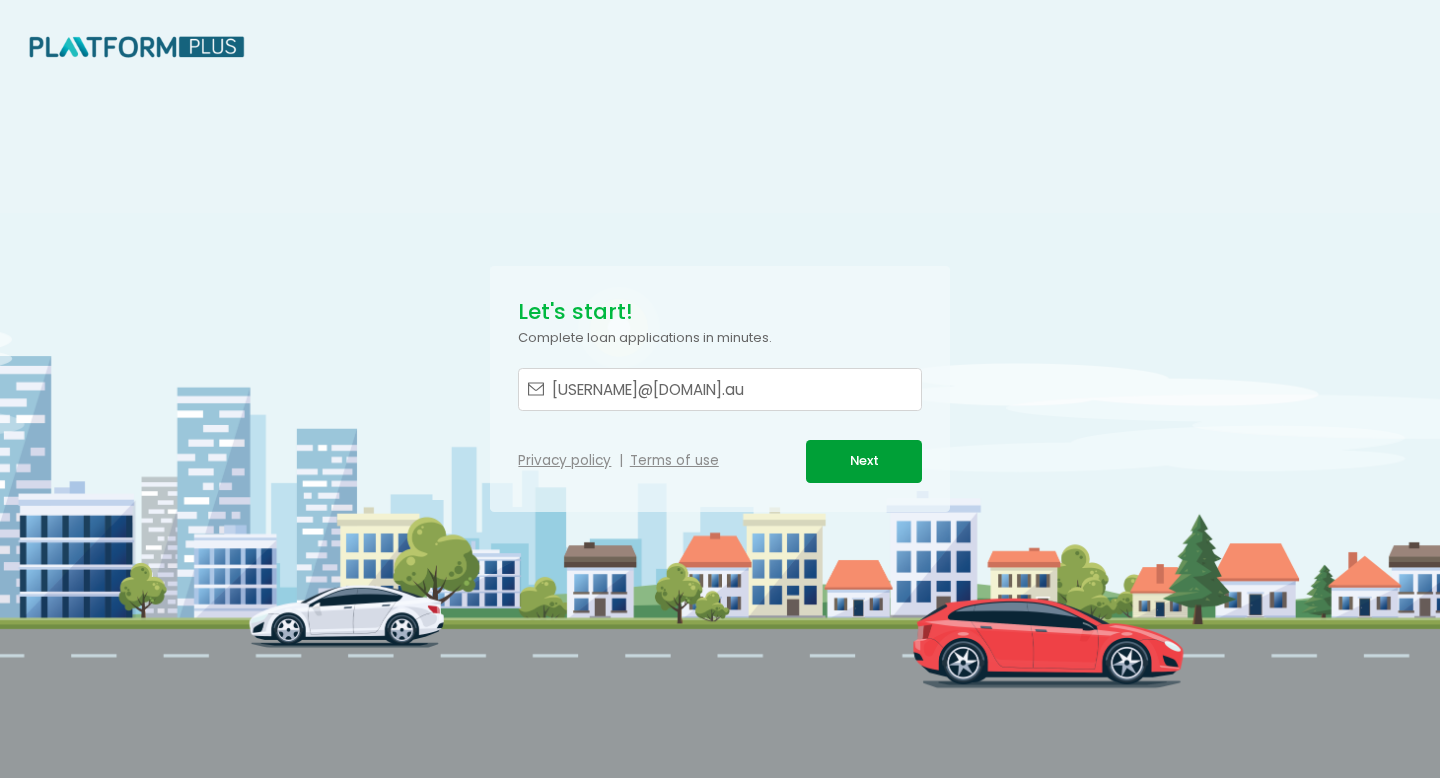 type on "[USERNAME]@[DOMAIN].au" 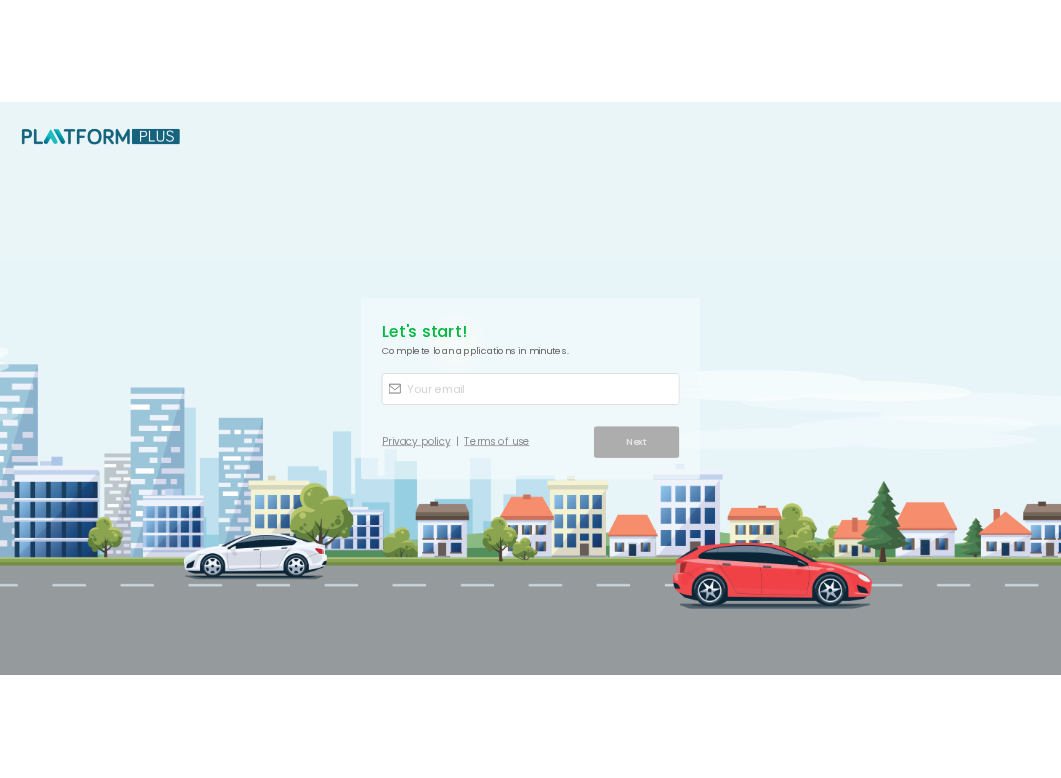 scroll, scrollTop: 0, scrollLeft: 0, axis: both 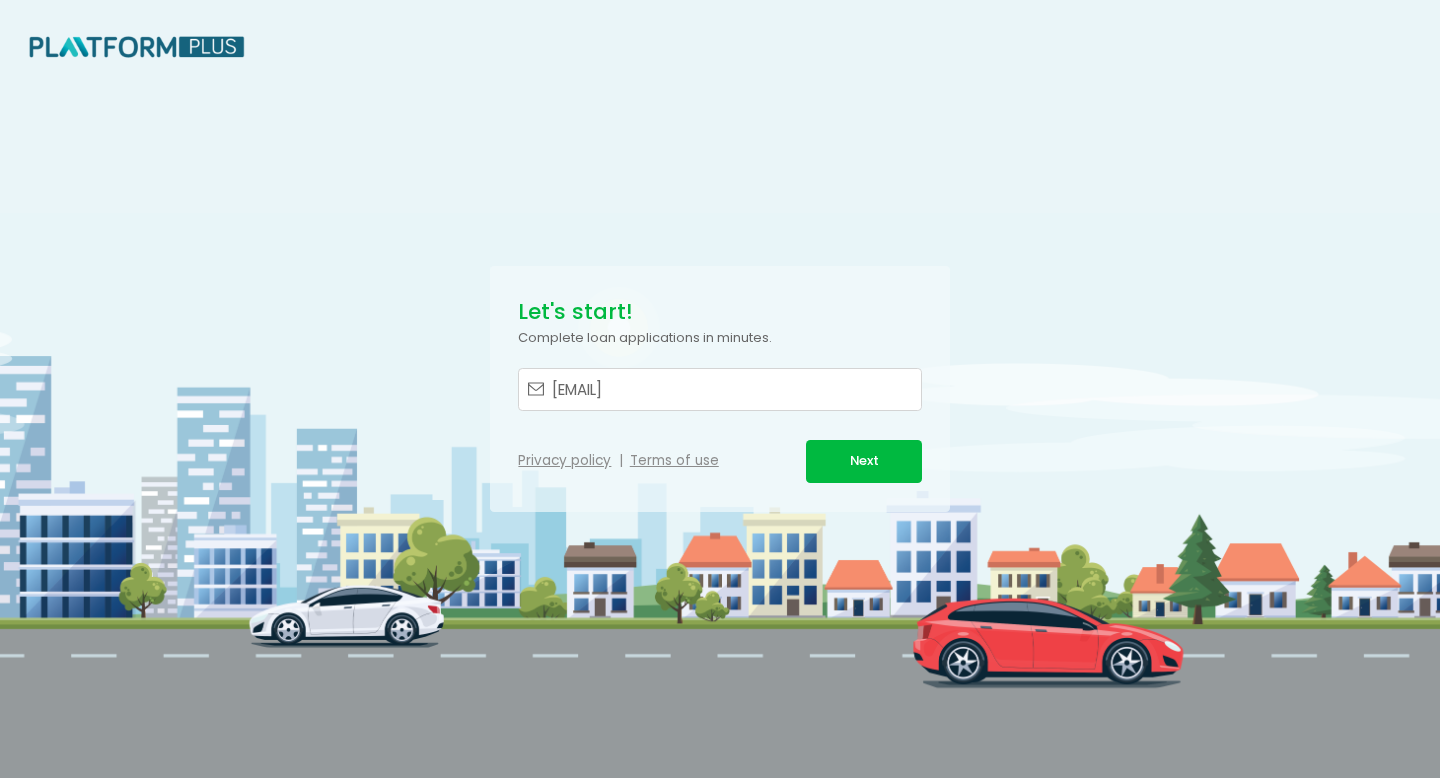 type on "[EMAIL]" 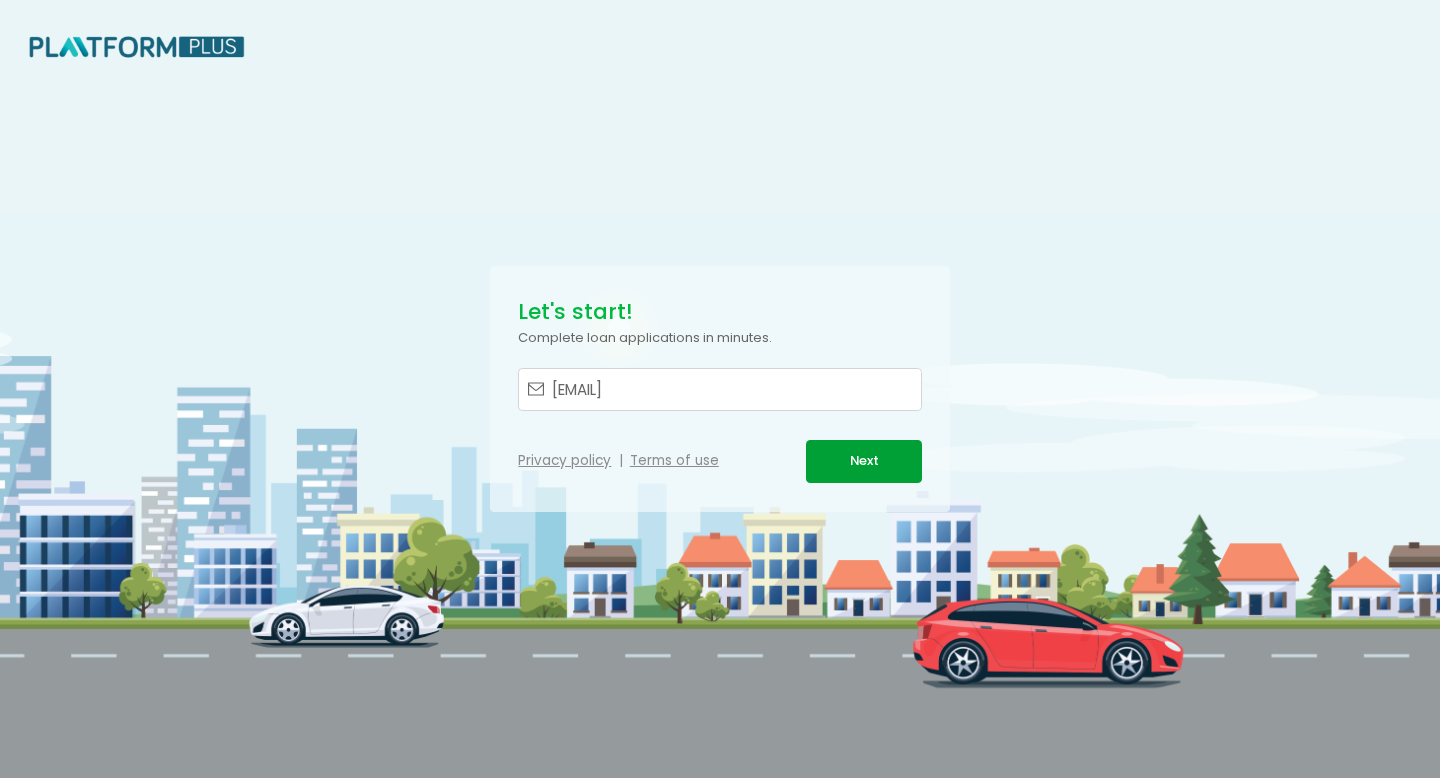 click on "Next" at bounding box center [863, 461] 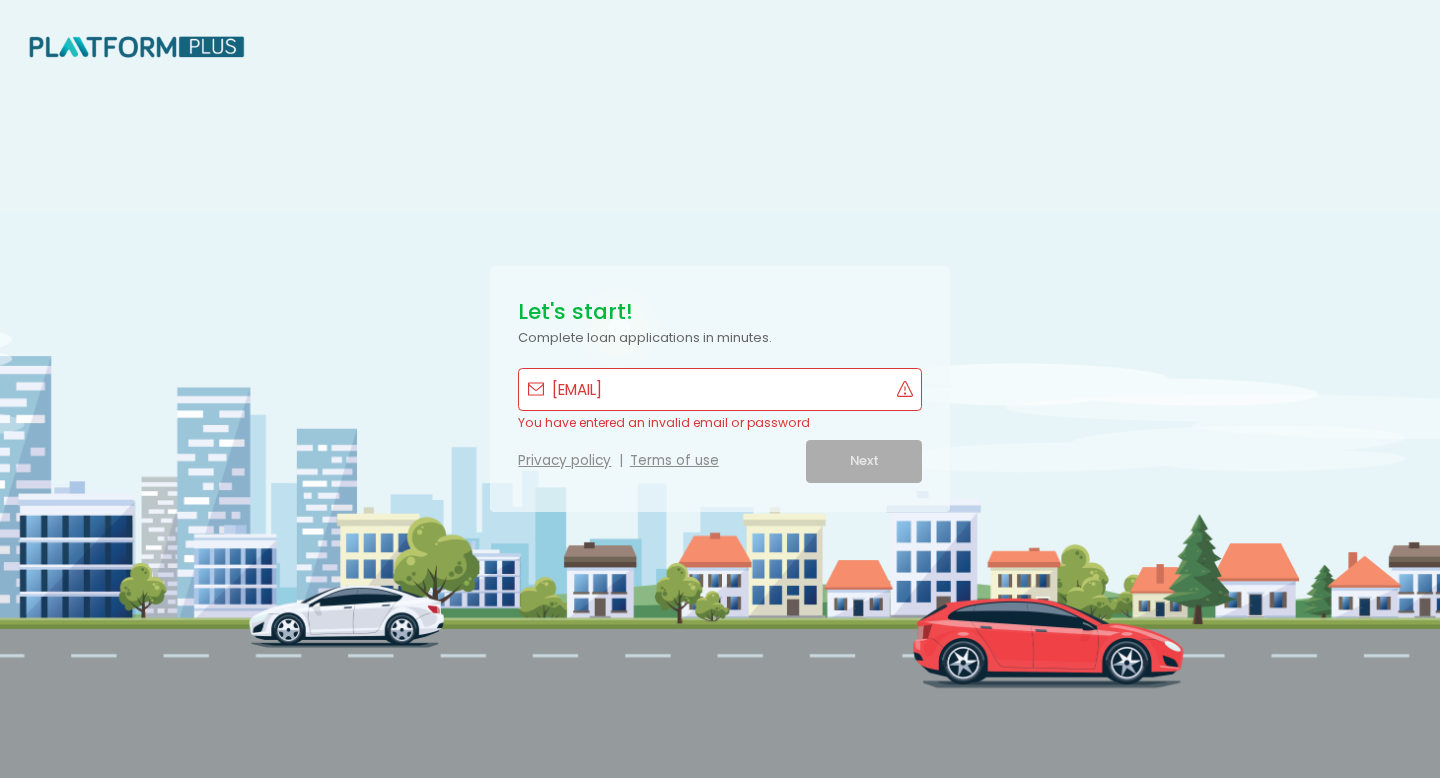 click at bounding box center (137, 47) 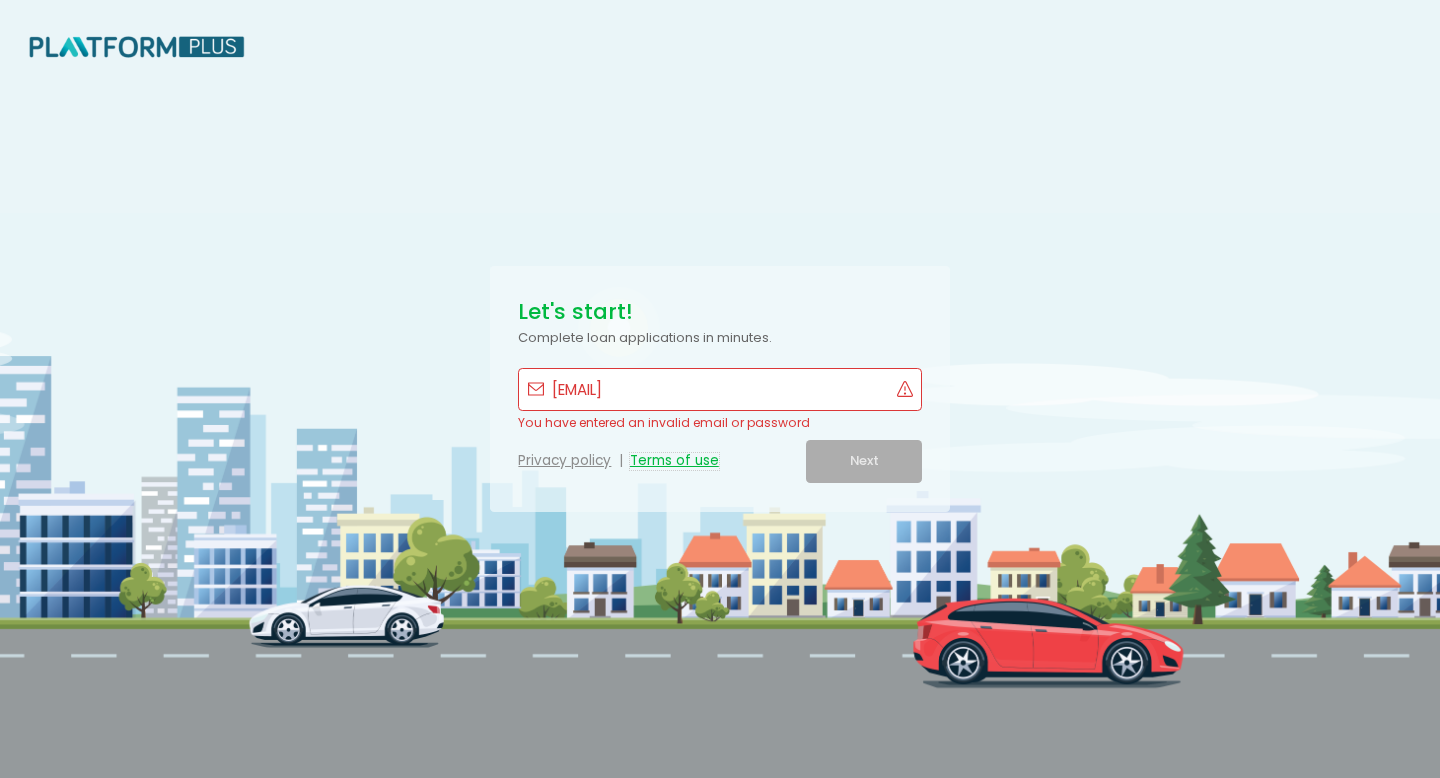 click on "Terms of use" at bounding box center (674, 461) 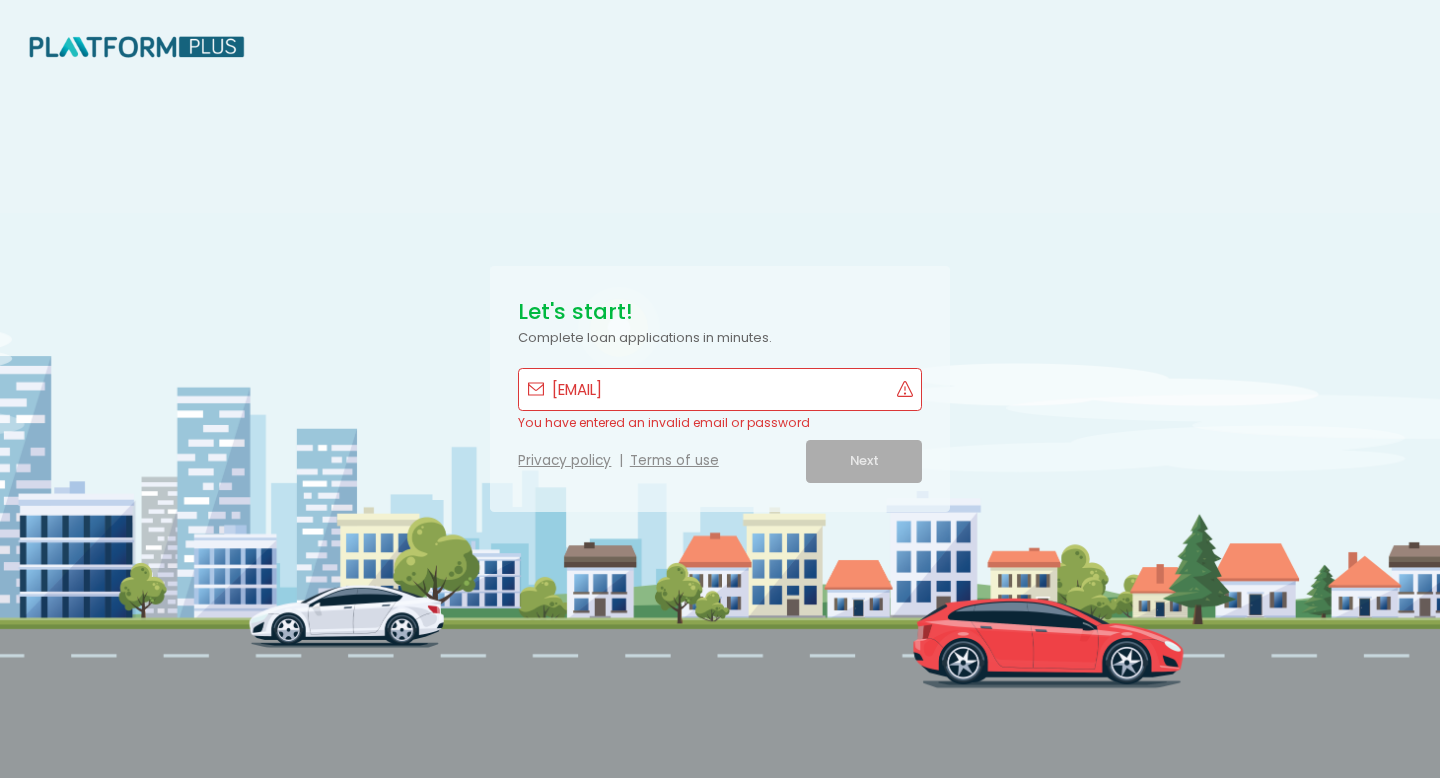 click on "You have entered an invalid email or password" at bounding box center (719, 421) 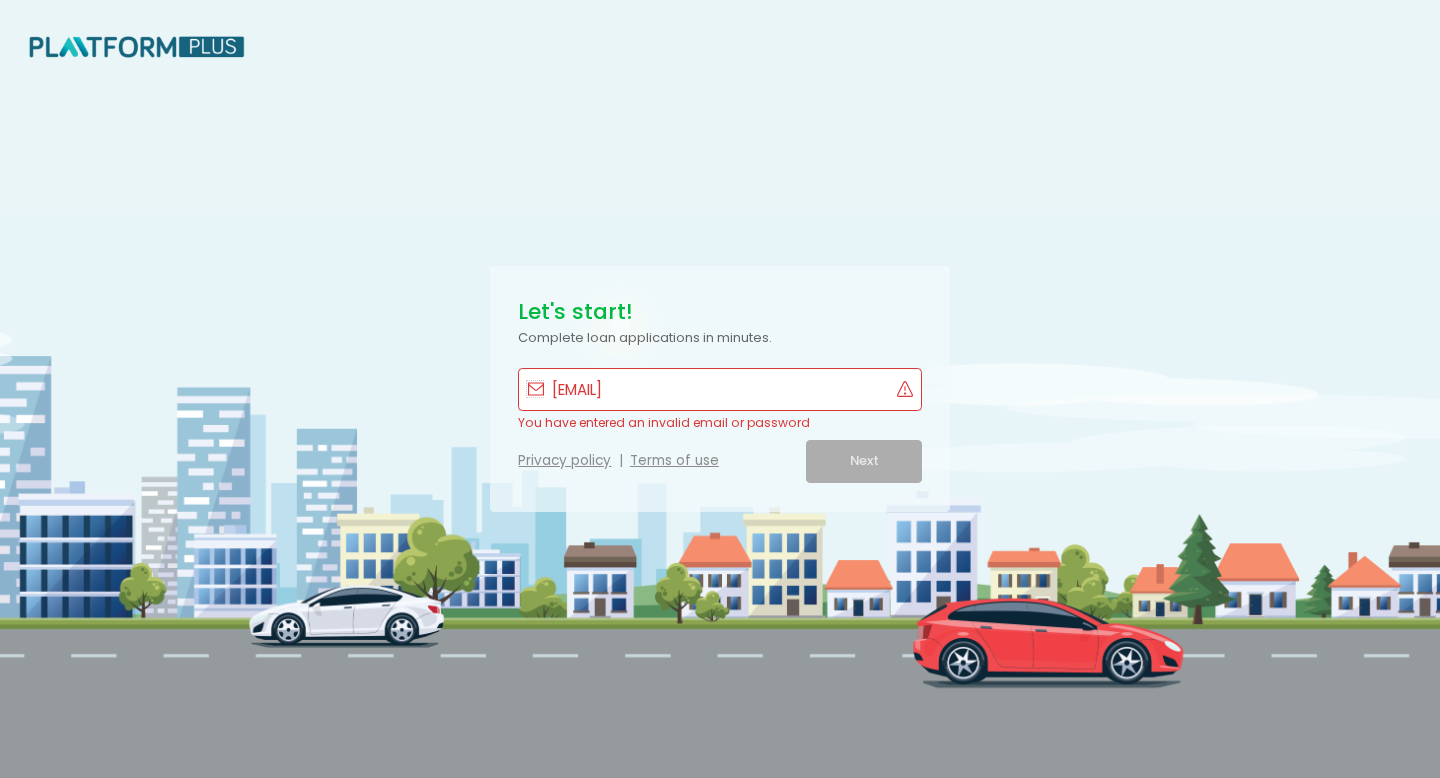 click at bounding box center (536, 389) 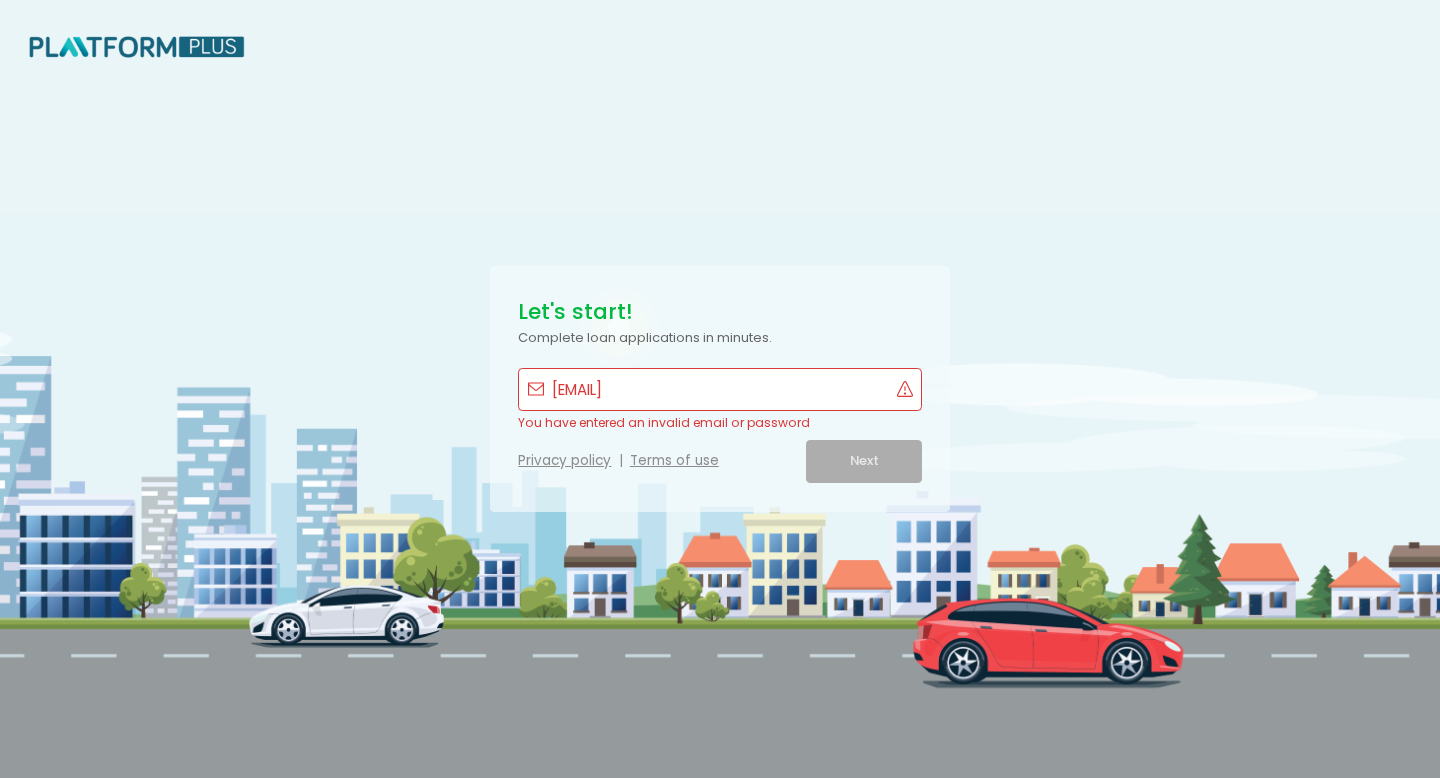 click at bounding box center [905, 388] 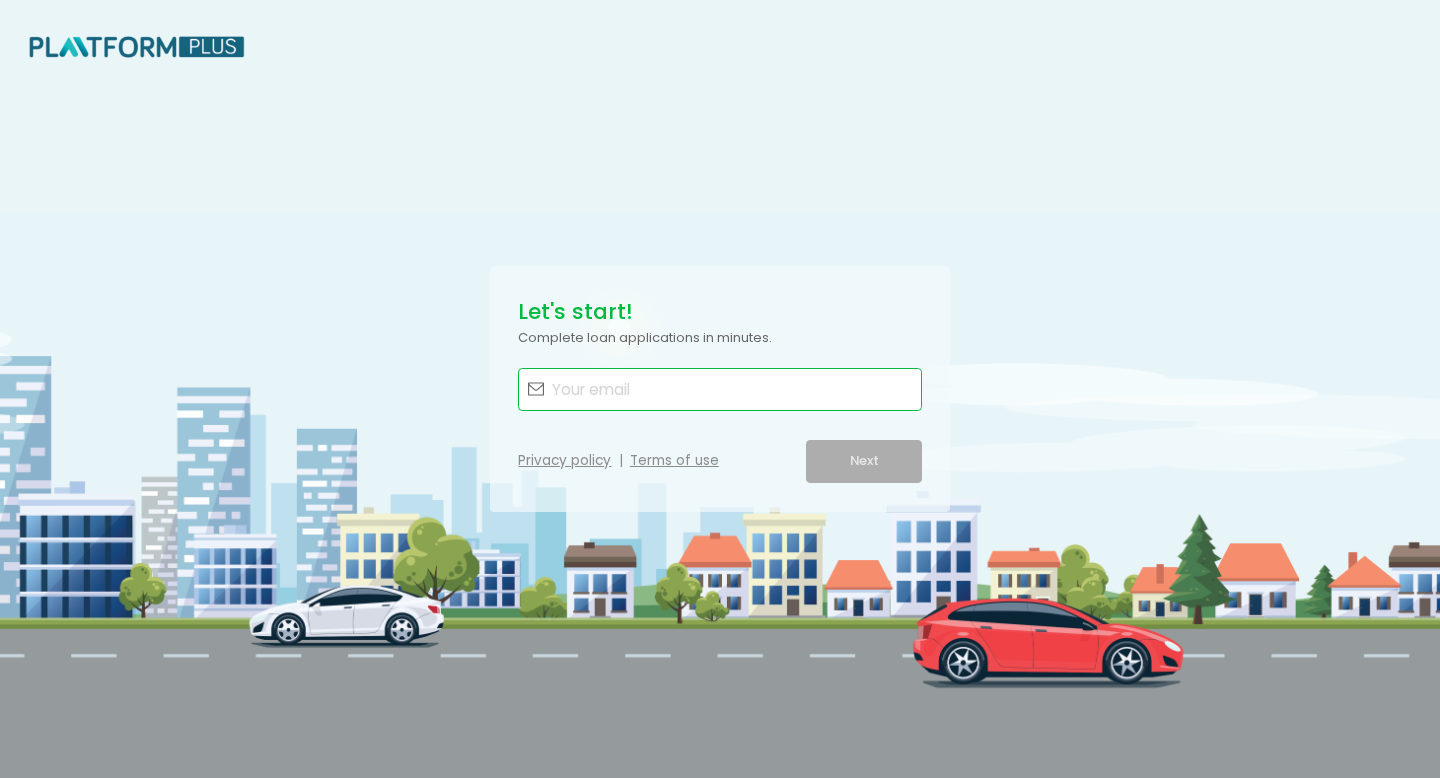 type 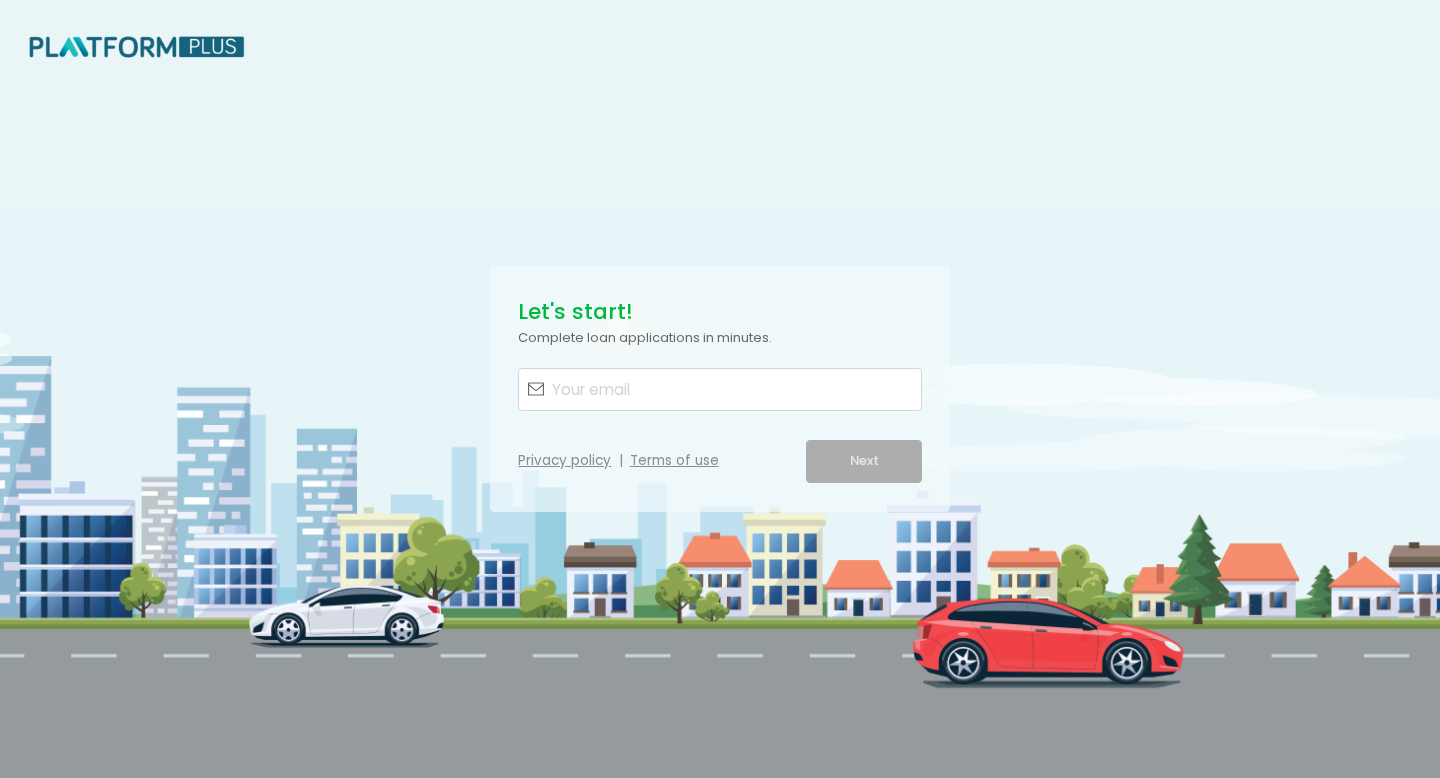 click at bounding box center [137, 47] 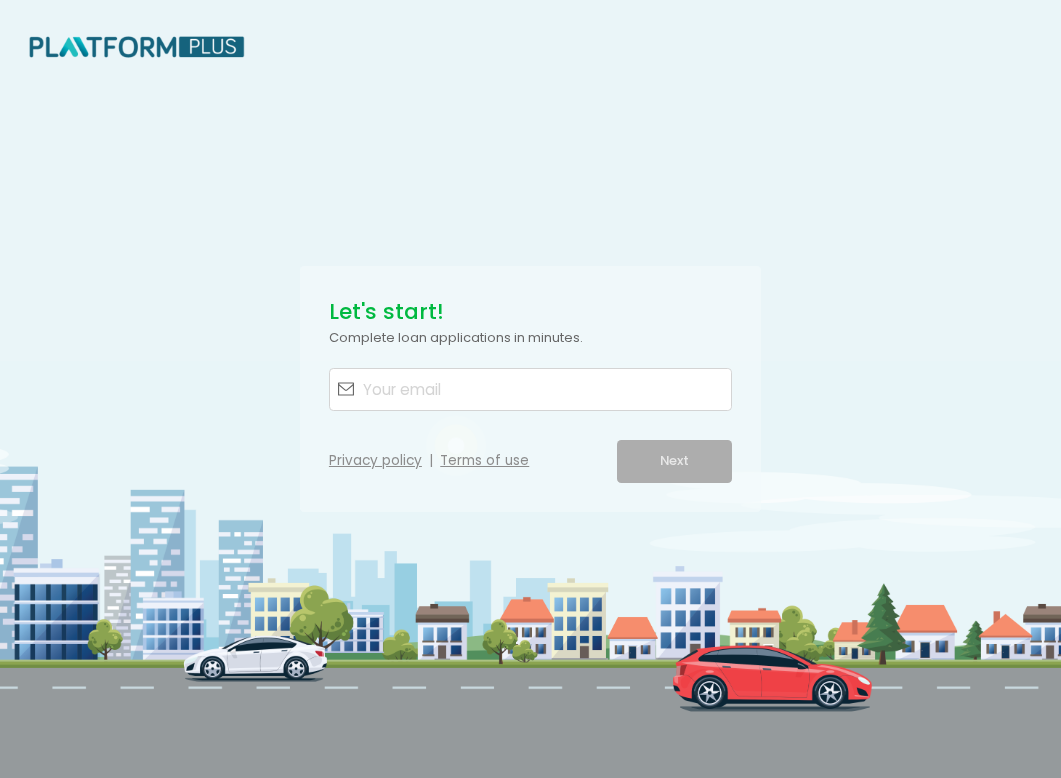 click on "Let's start! Complete loan applications in minutes. Privacy policy | Terms of use Next" at bounding box center [530, 389] 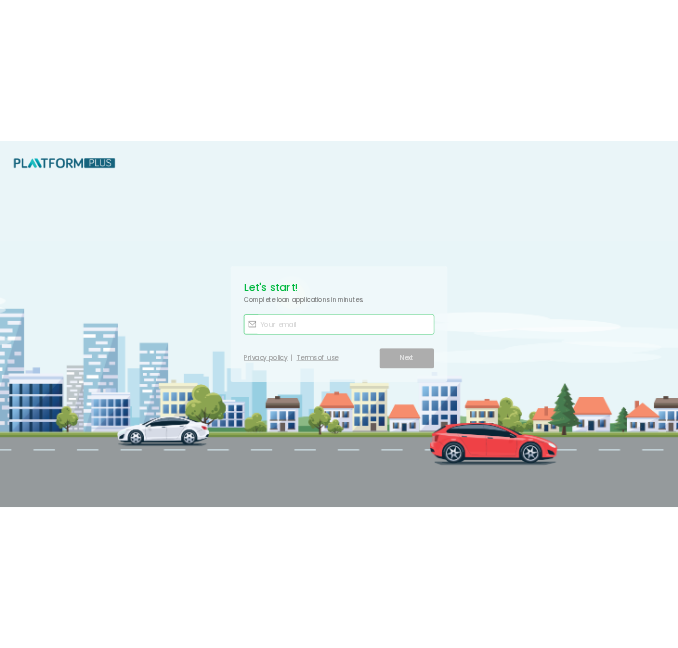 scroll, scrollTop: 0, scrollLeft: 0, axis: both 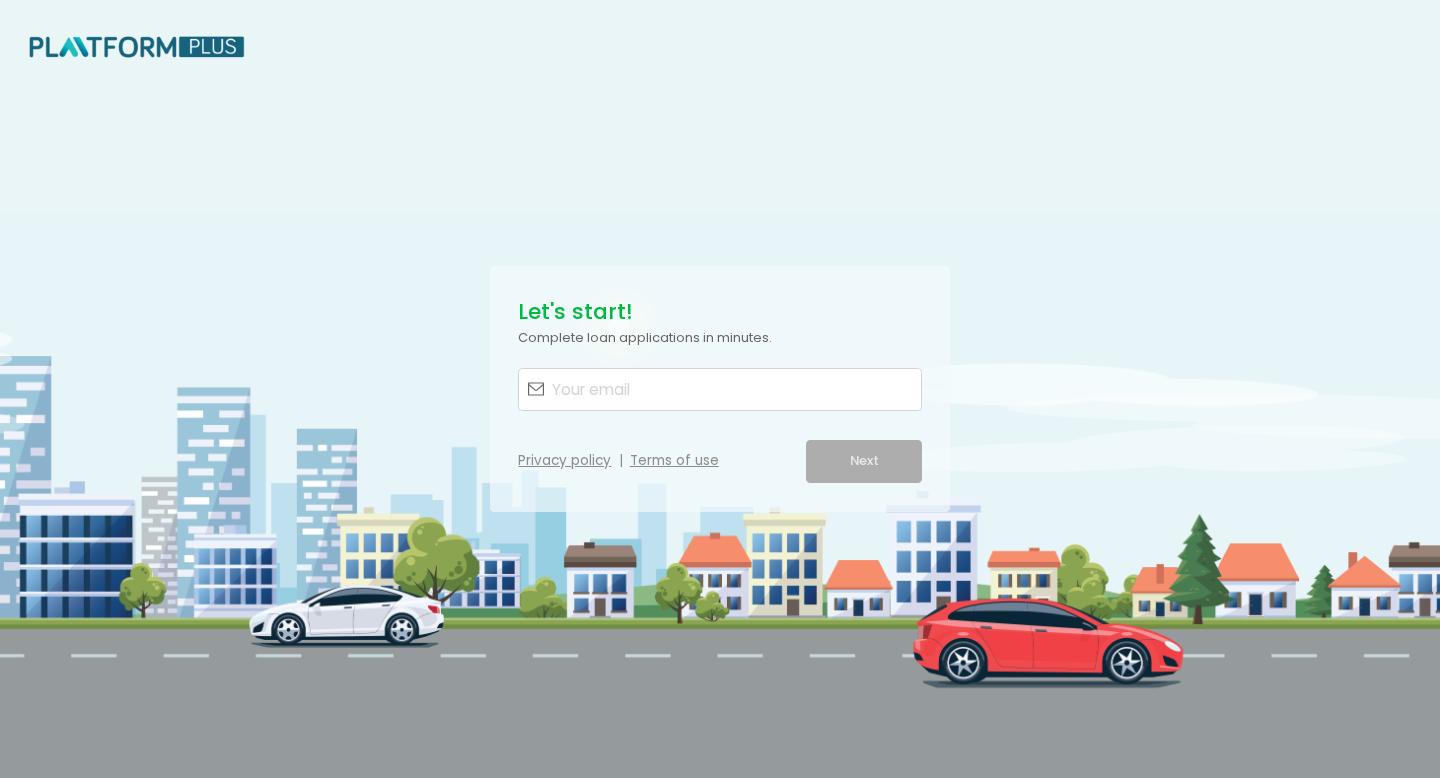 click on "Let's start! Complete loan applications in minutes. Privacy policy | Terms of use Next" at bounding box center (720, 388) 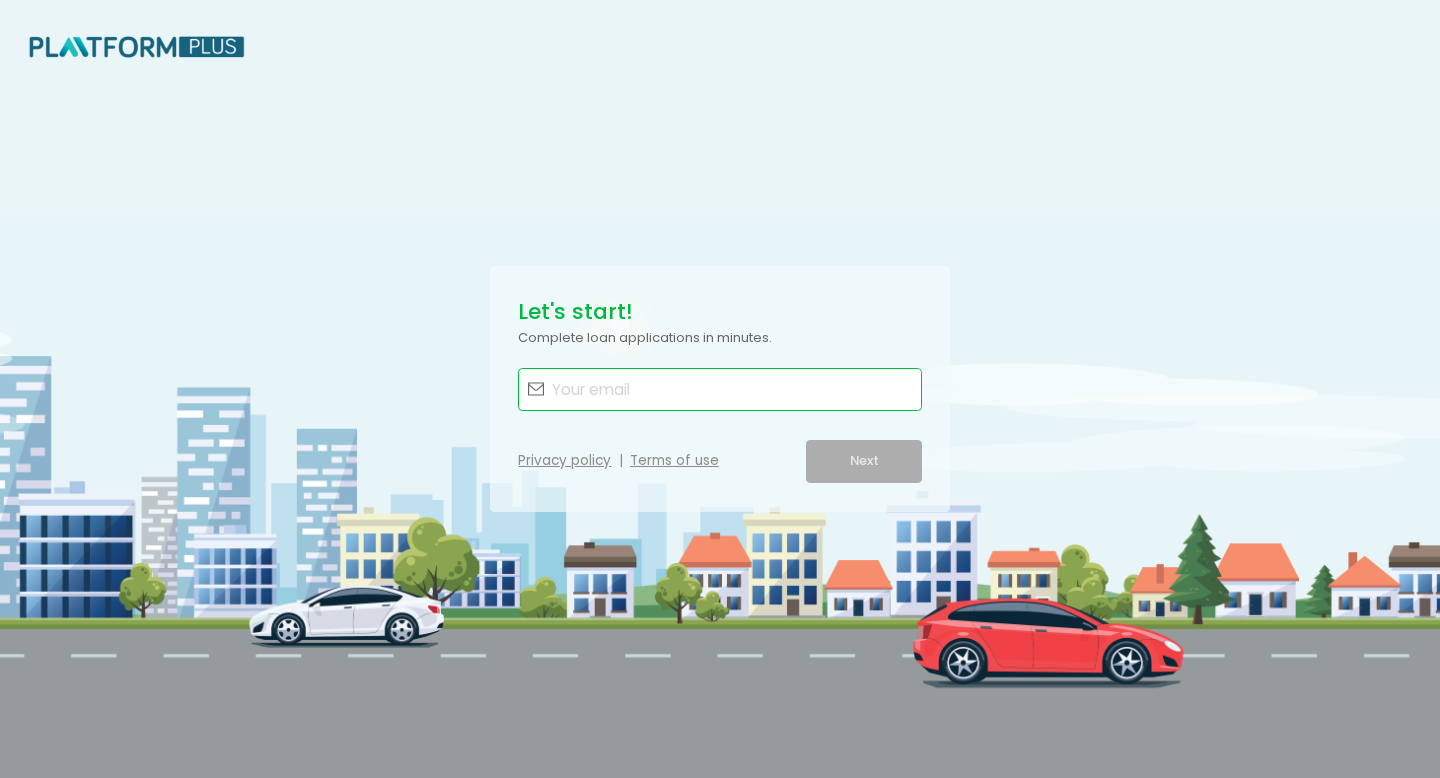 click at bounding box center (732, 389) 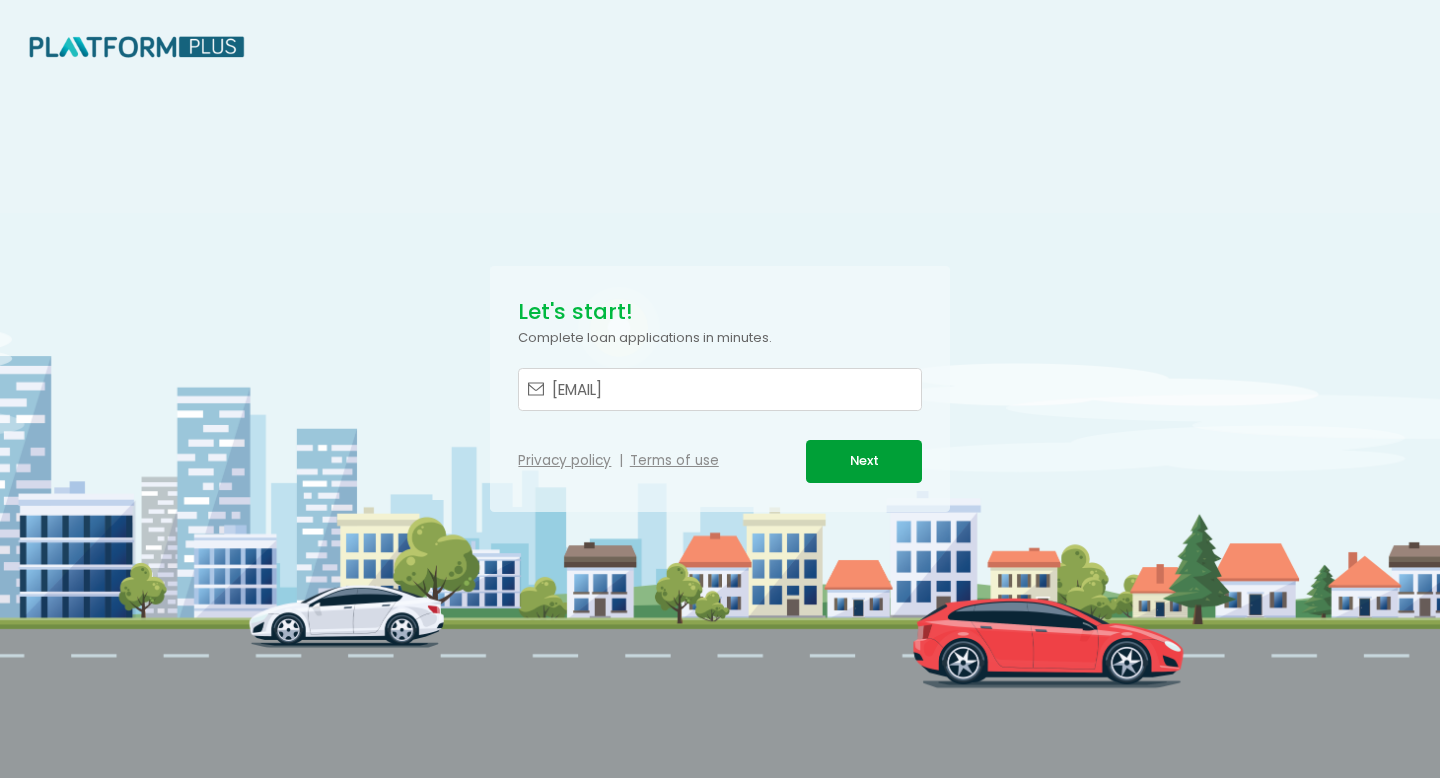 click on "Next" at bounding box center [863, 461] 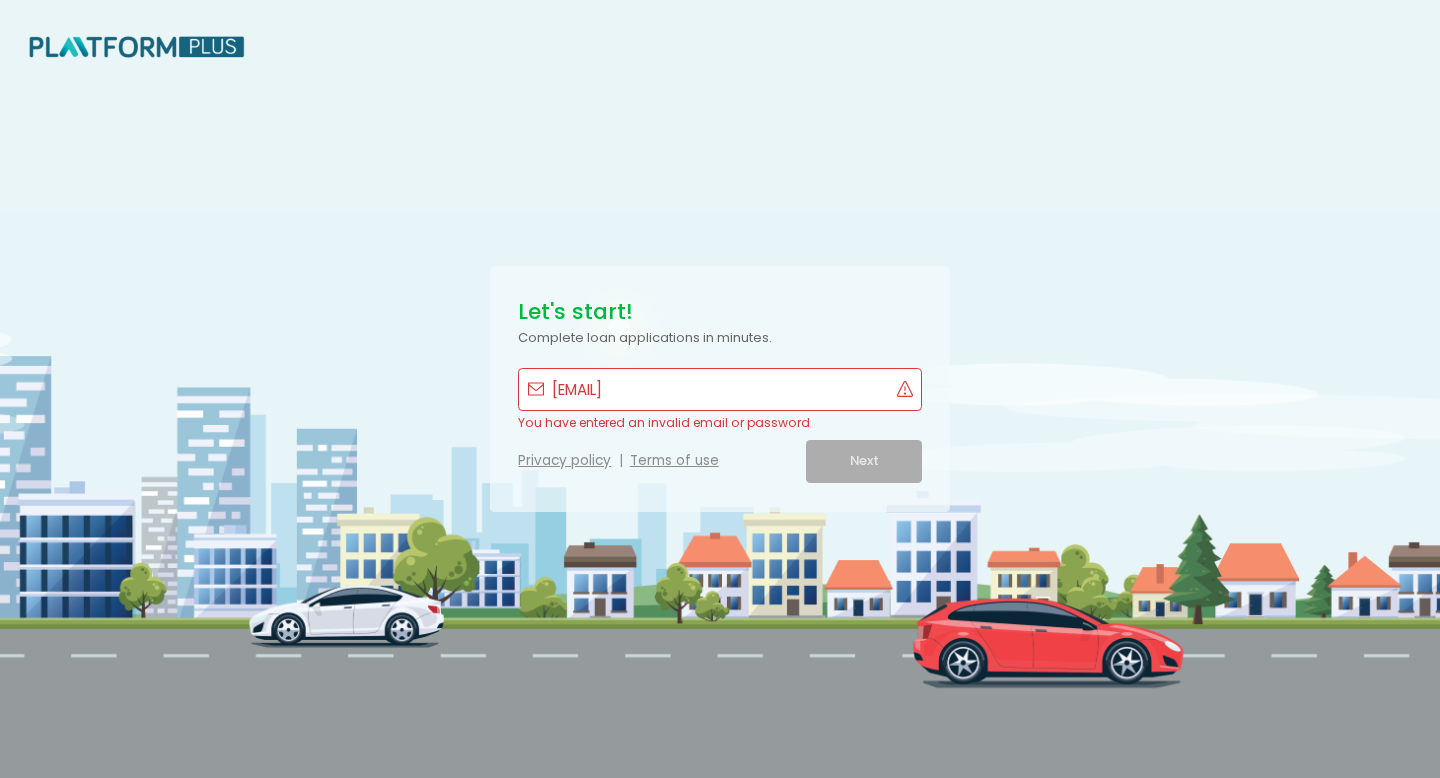 drag, startPoint x: 793, startPoint y: 389, endPoint x: 535, endPoint y: 365, distance: 259.11386 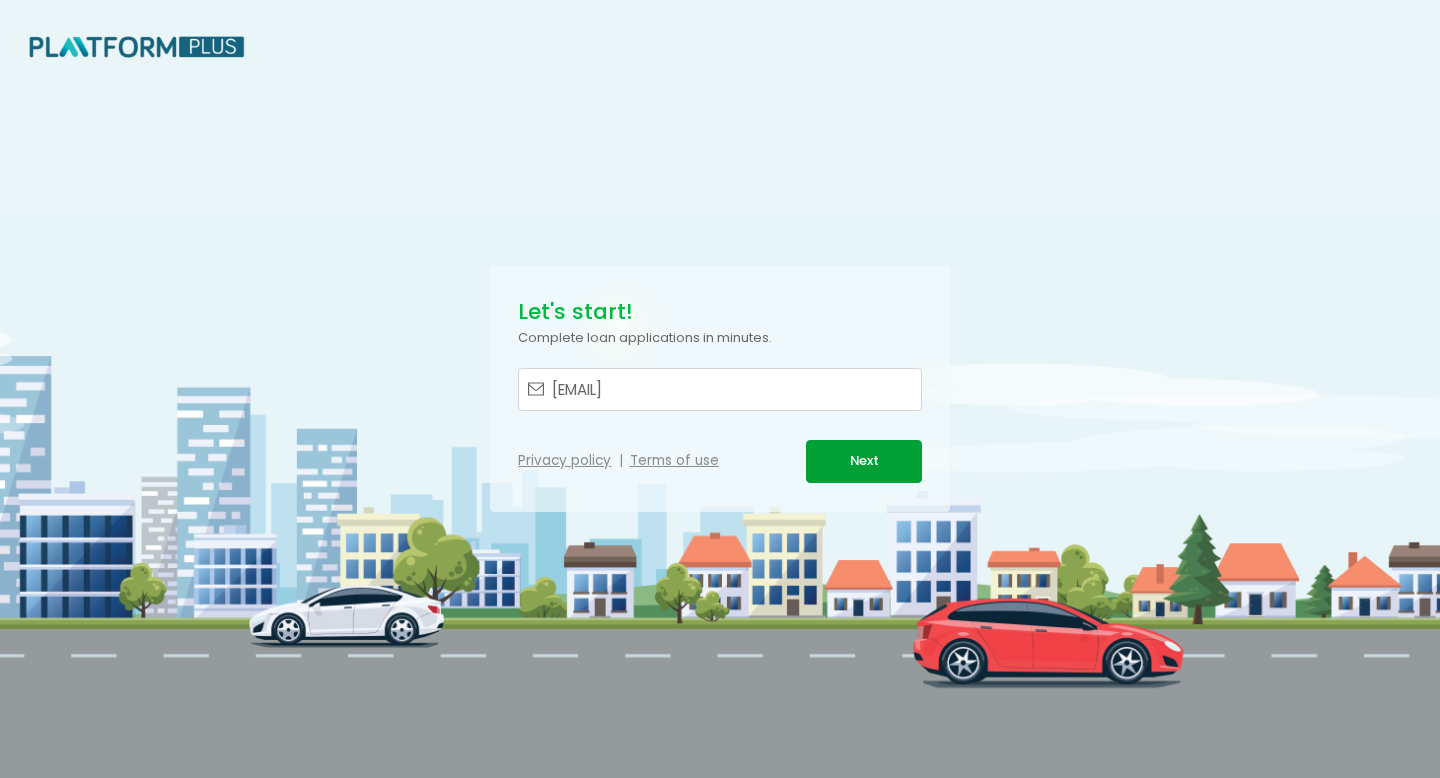 click on "Next" at bounding box center [863, 461] 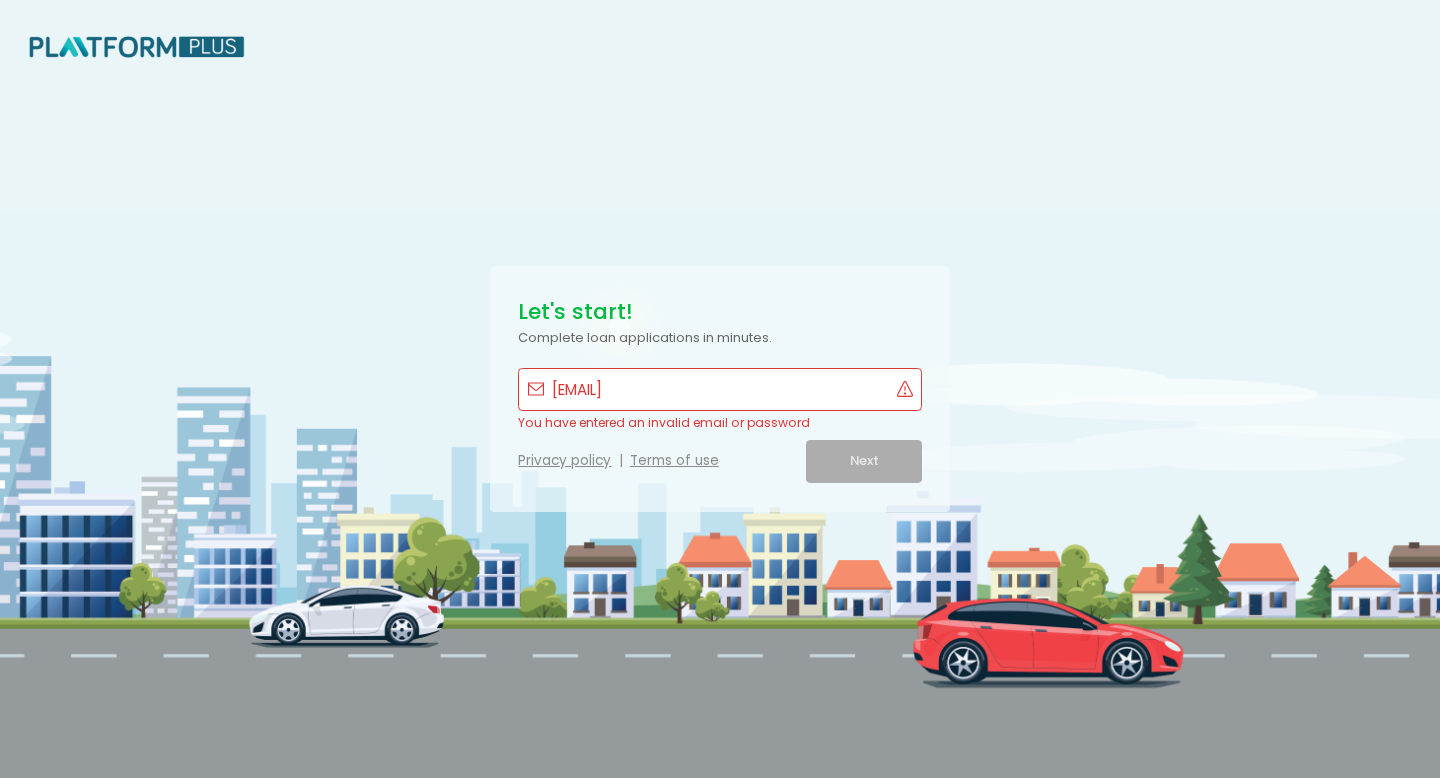 click on "[EMAIL]" at bounding box center [721, 389] 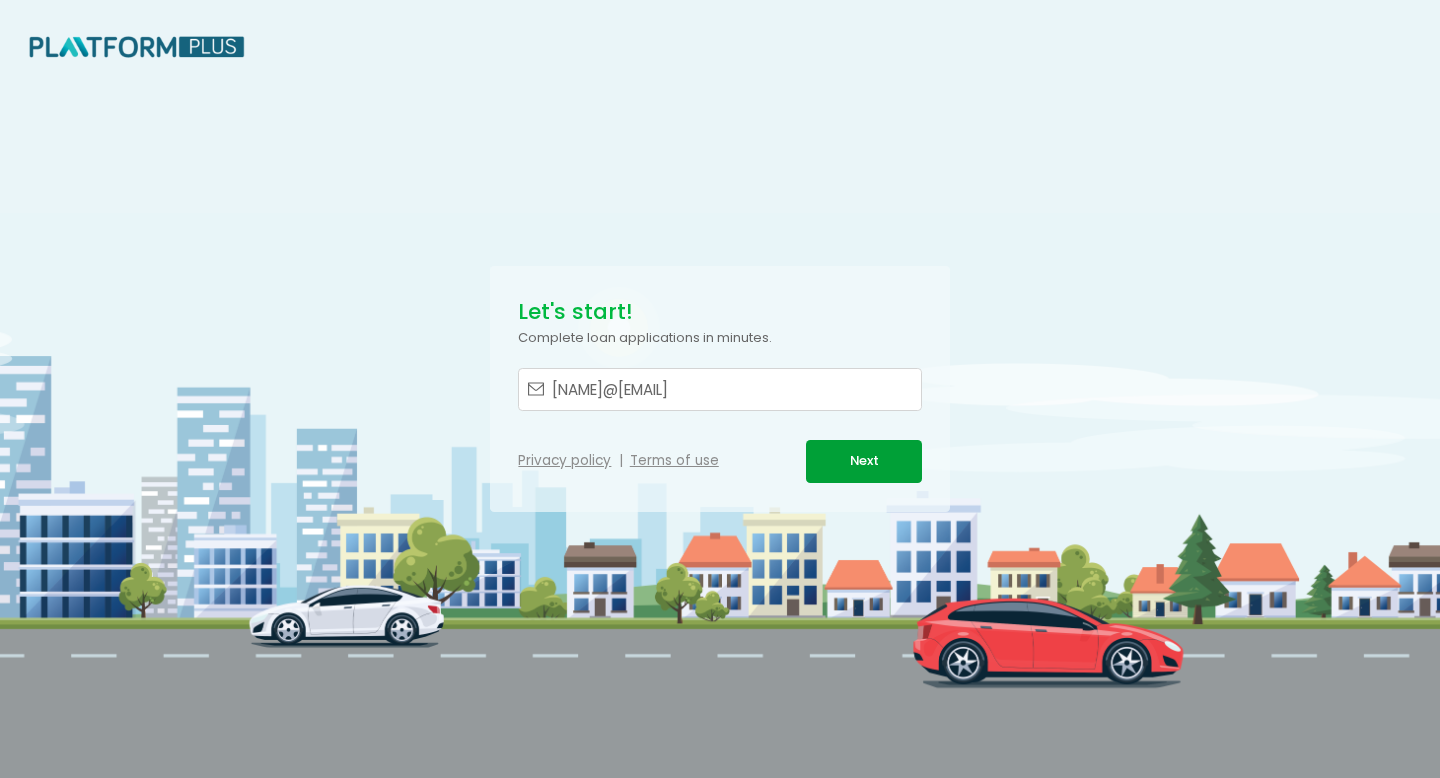 click on "Next" at bounding box center (863, 461) 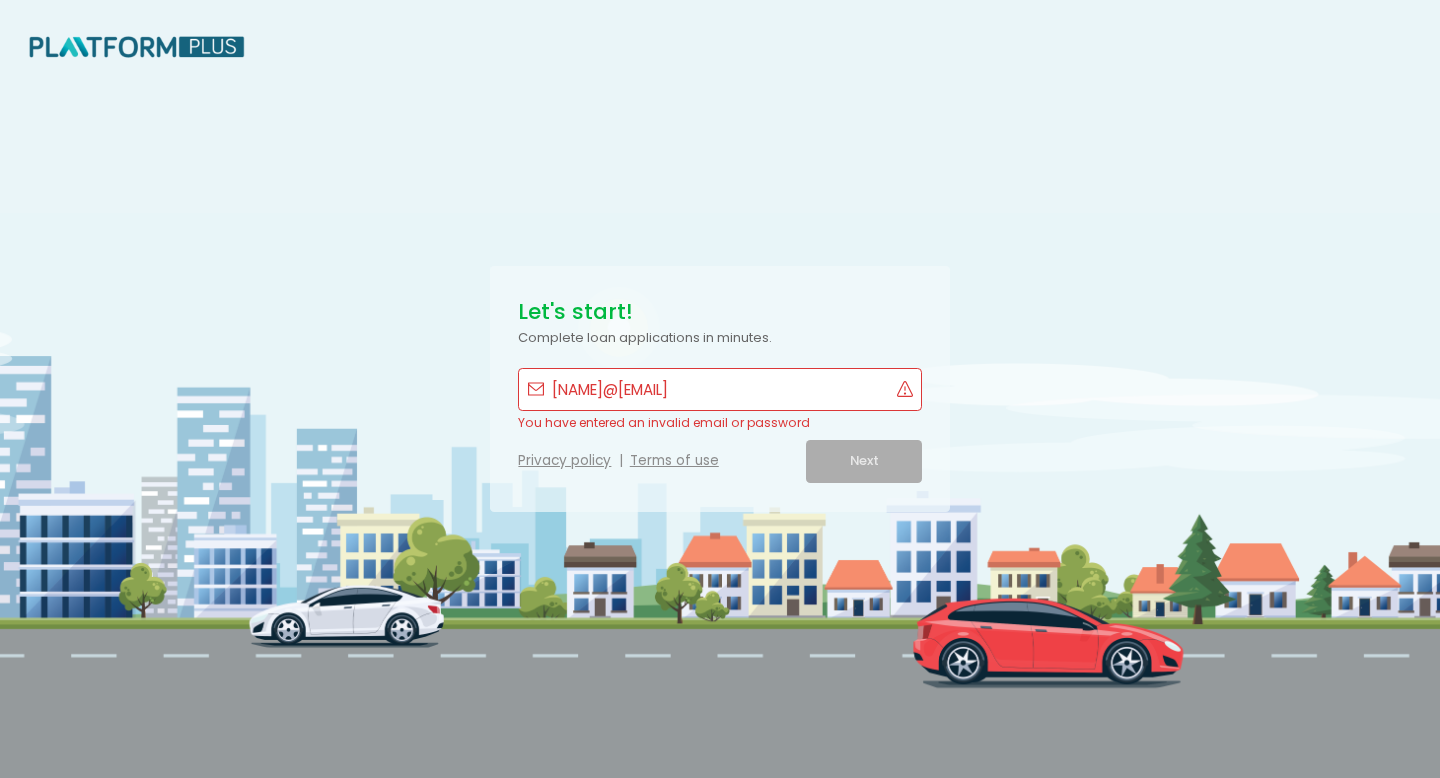 click on "[NAME]@[EMAIL]" at bounding box center [721, 389] 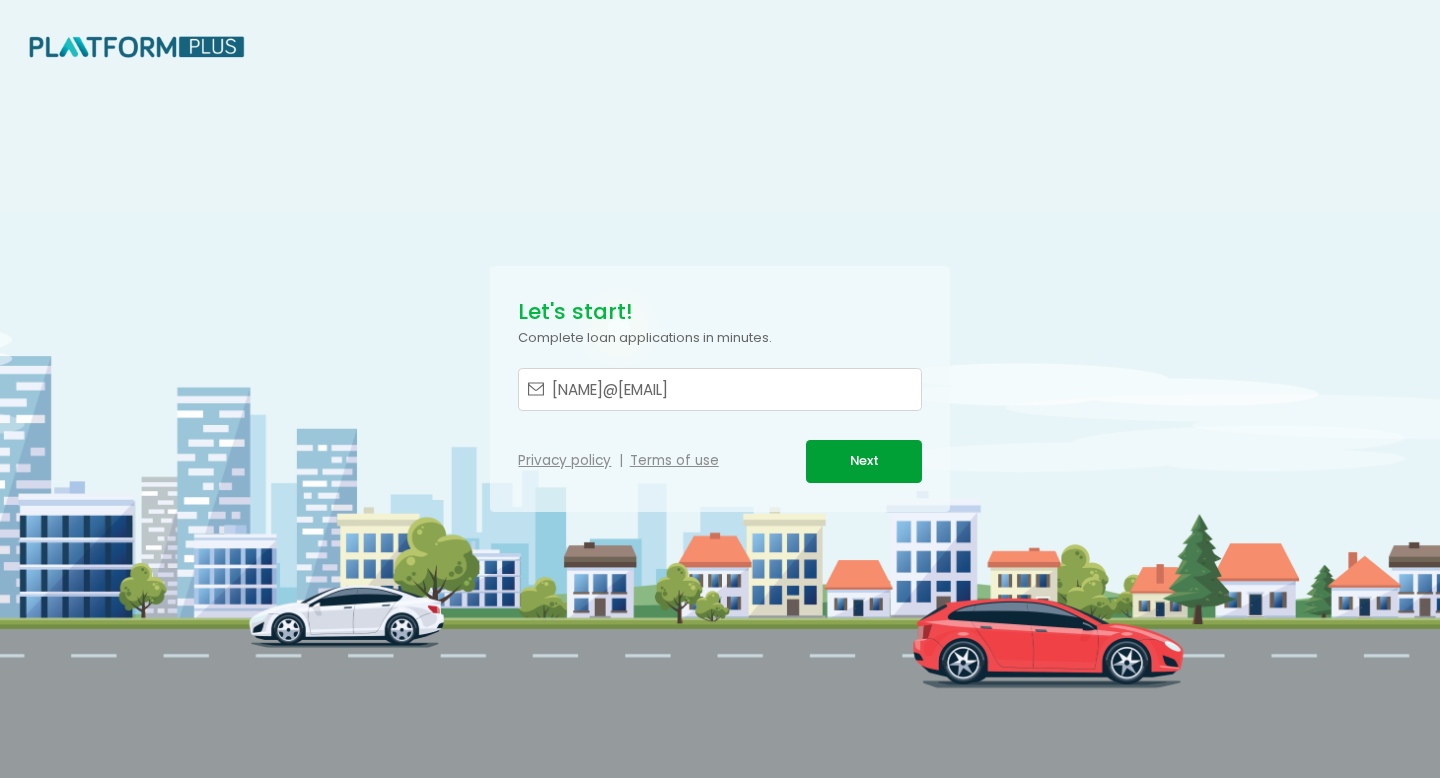 click on "Next" at bounding box center (863, 461) 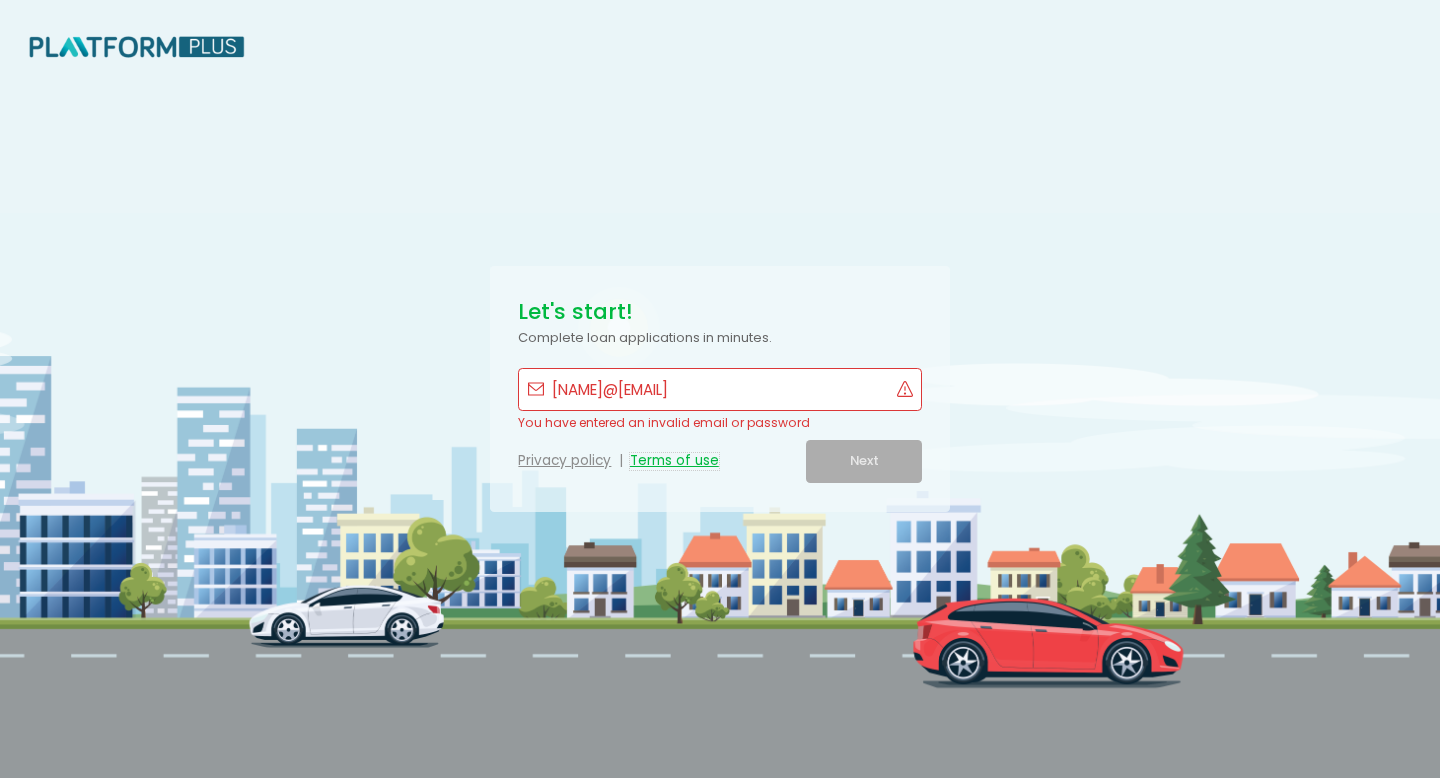 click on "Terms of use" at bounding box center (674, 461) 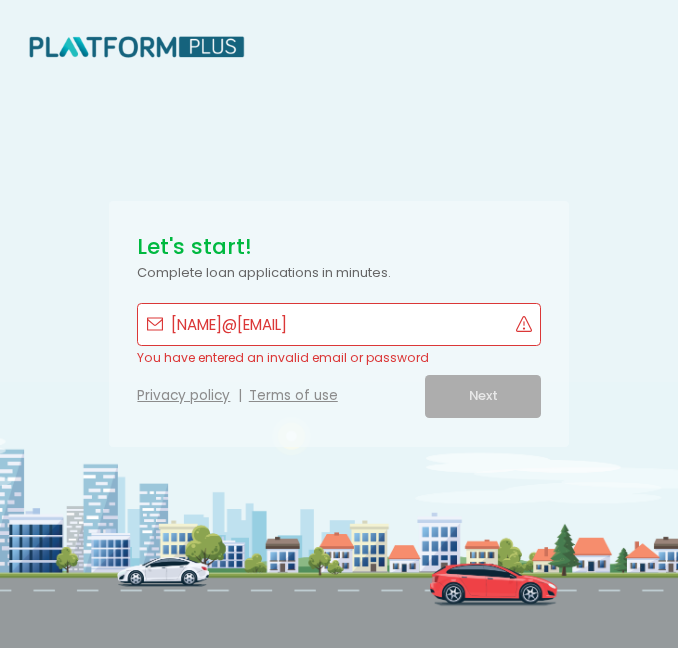 click on "Let's start!" at bounding box center [338, 247] 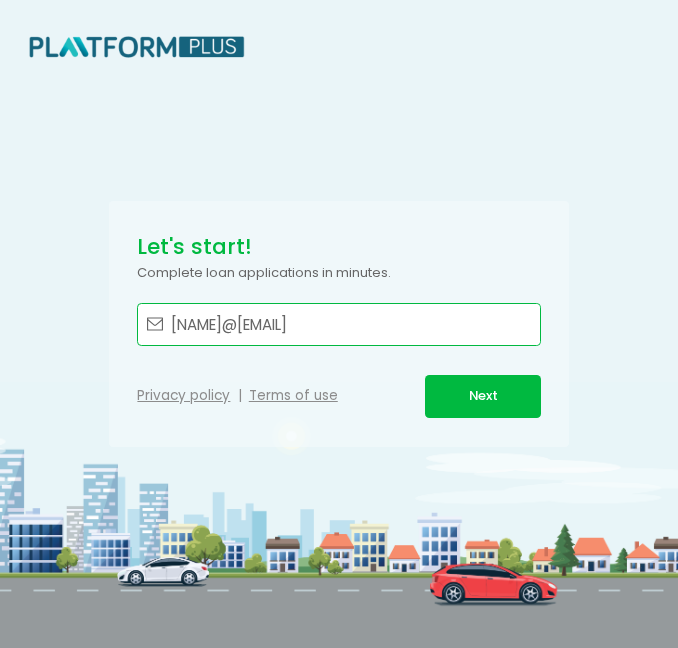 click on "[NAME]@[EMAIL]" at bounding box center (351, 324) 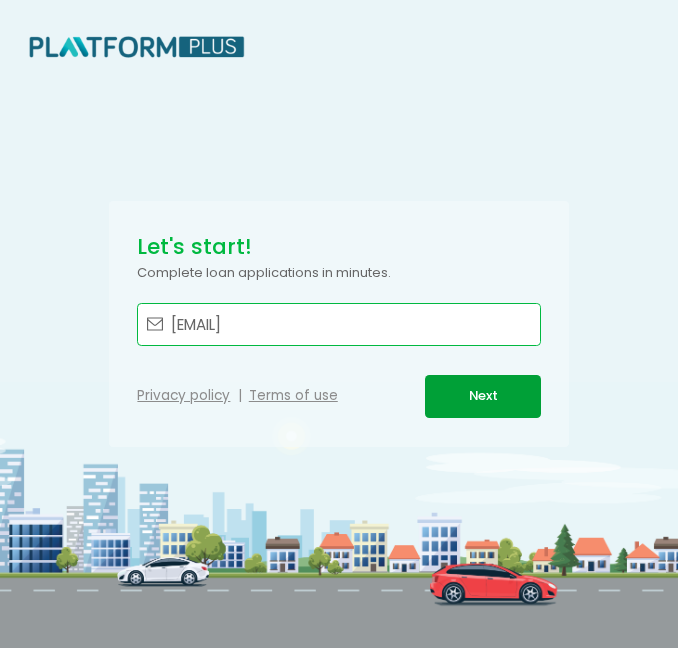 type on "[EMAIL]" 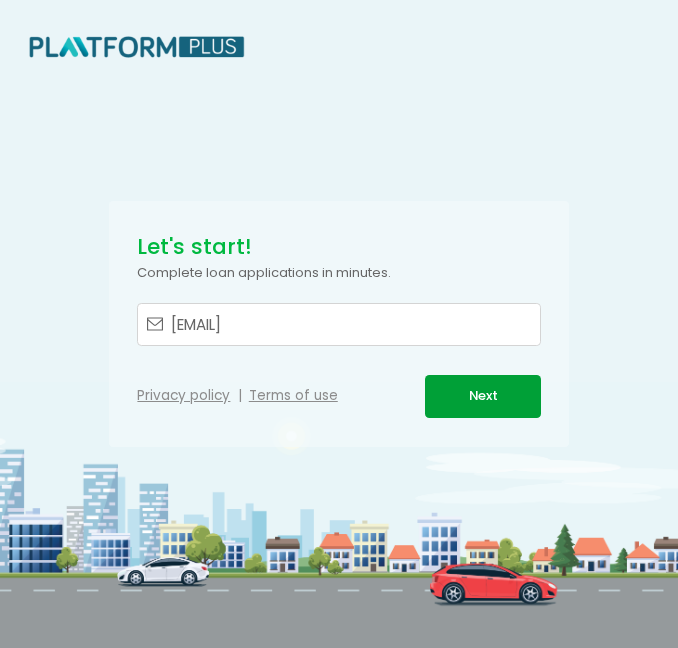 click on "Next" at bounding box center [482, 396] 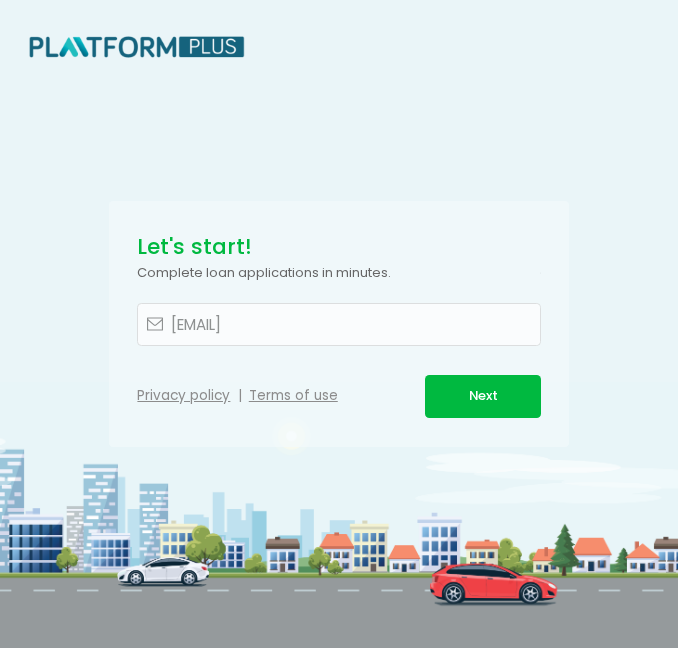 click on "Let's start! Complete loan applications in minutes. [EMAIL] Privacy policy | Terms of use Next" at bounding box center (339, 323) 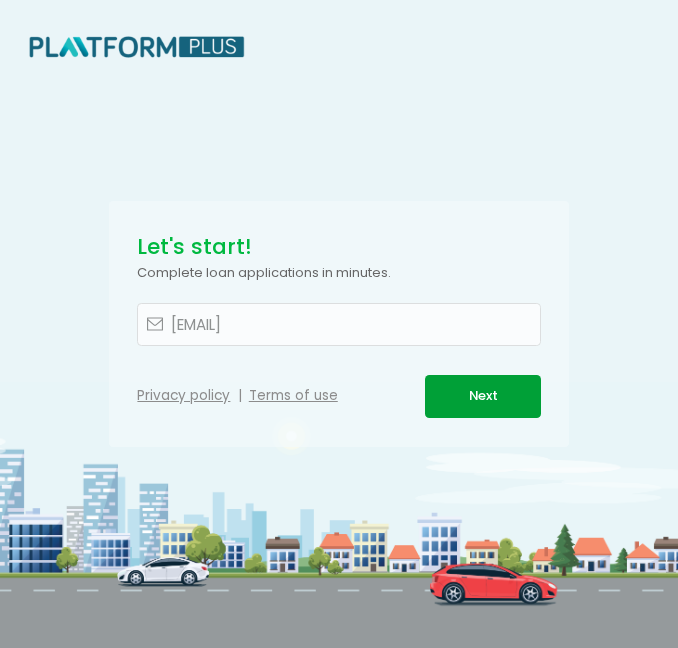 click on "Next" at bounding box center (482, 396) 